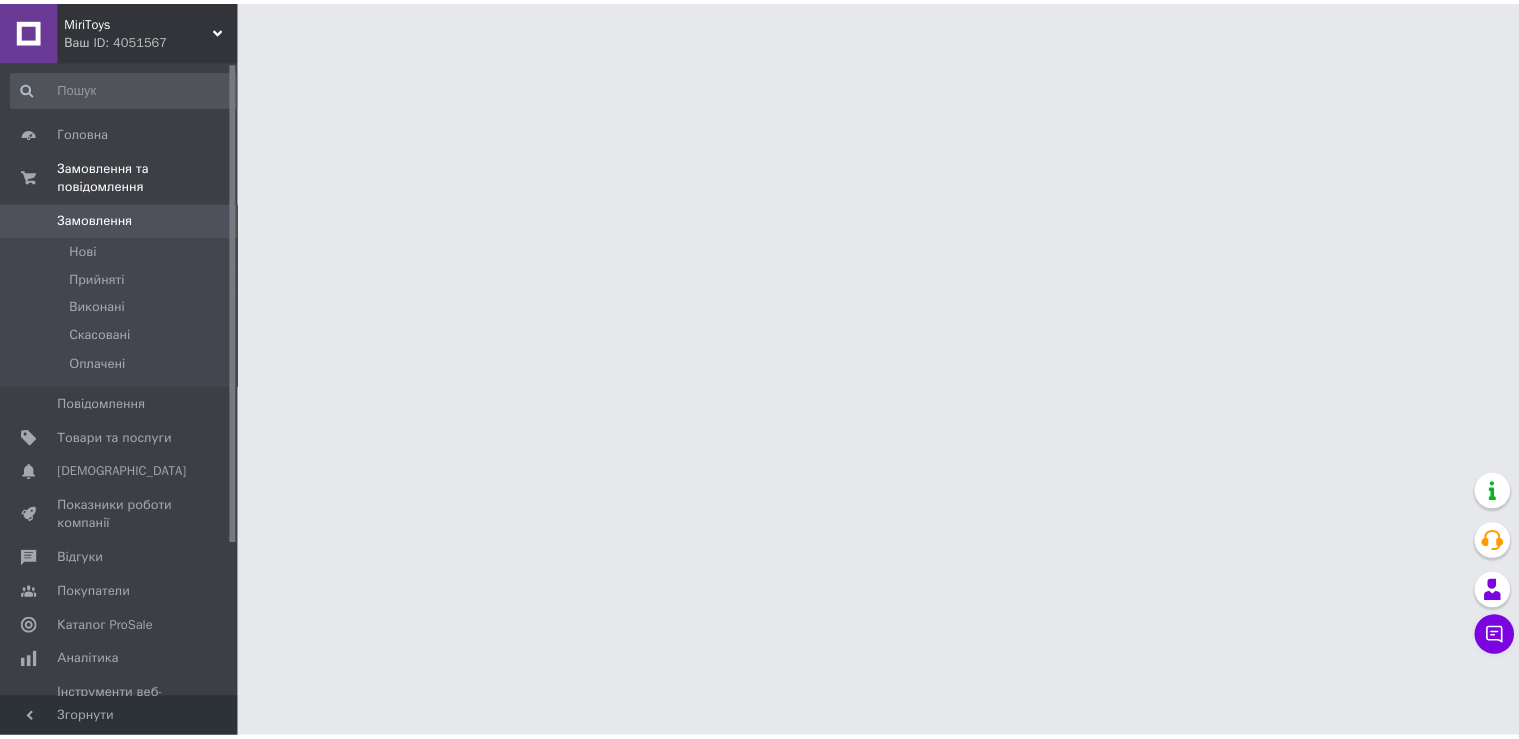 scroll, scrollTop: 0, scrollLeft: 0, axis: both 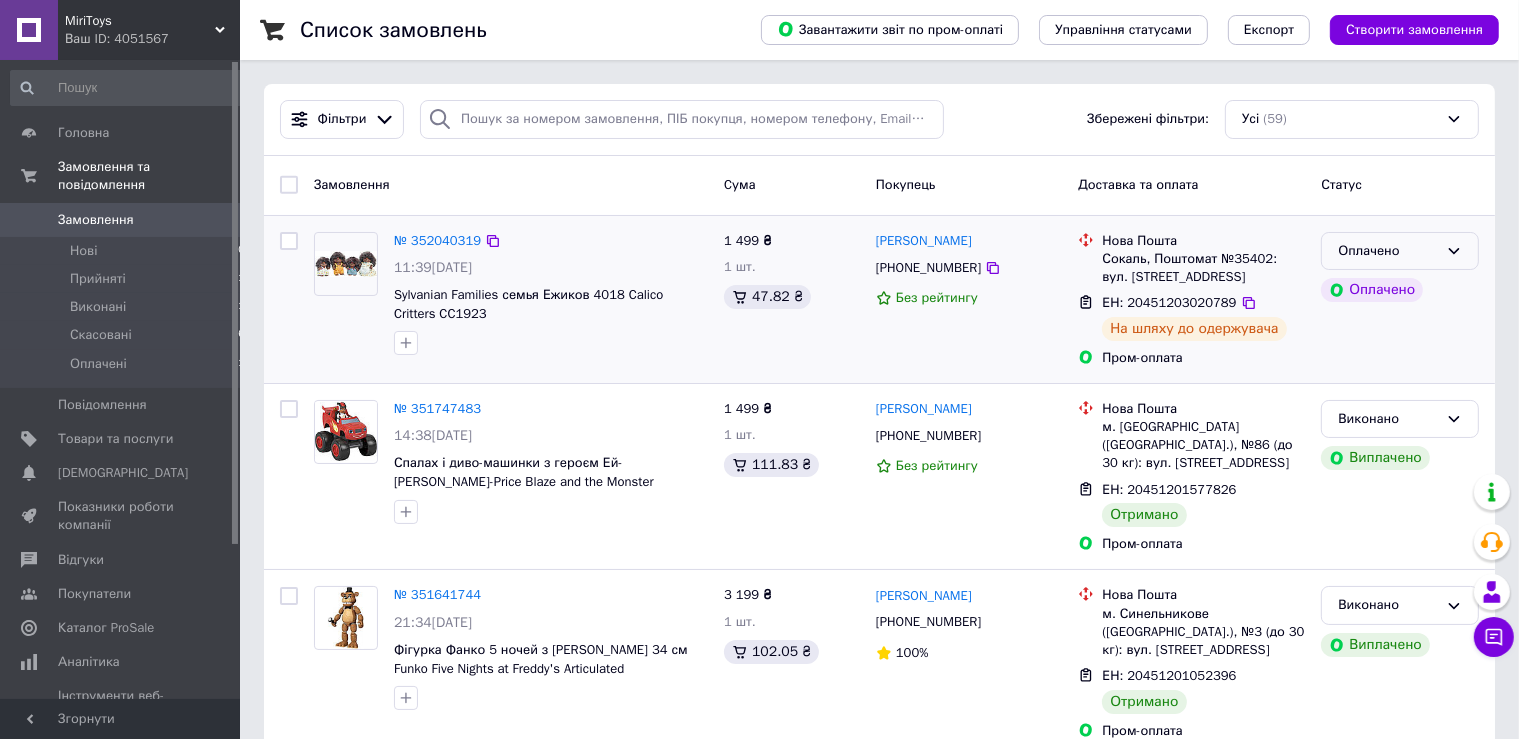 click on "Оплачено" at bounding box center (1388, 251) 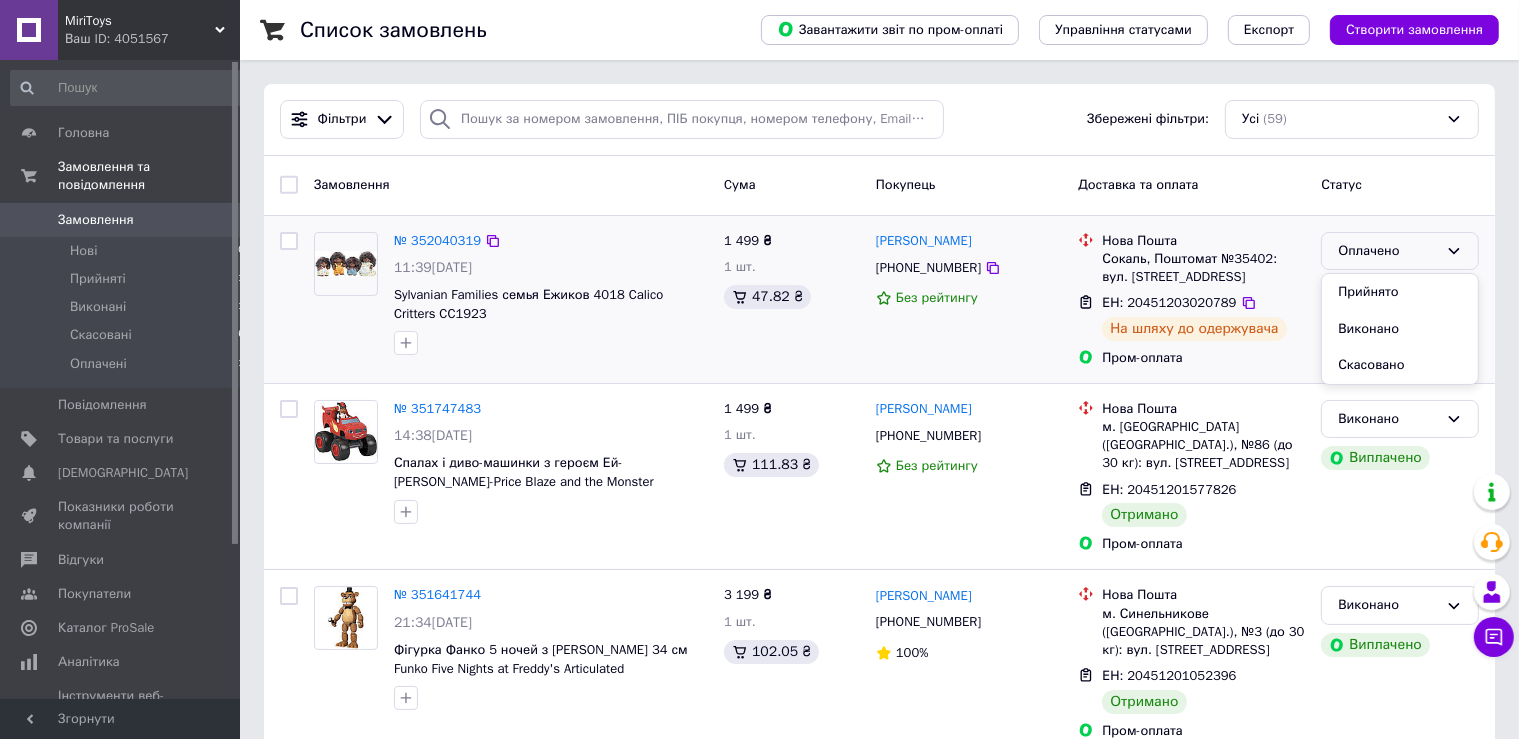 drag, startPoint x: 1369, startPoint y: 330, endPoint x: 1095, endPoint y: 293, distance: 276.48688 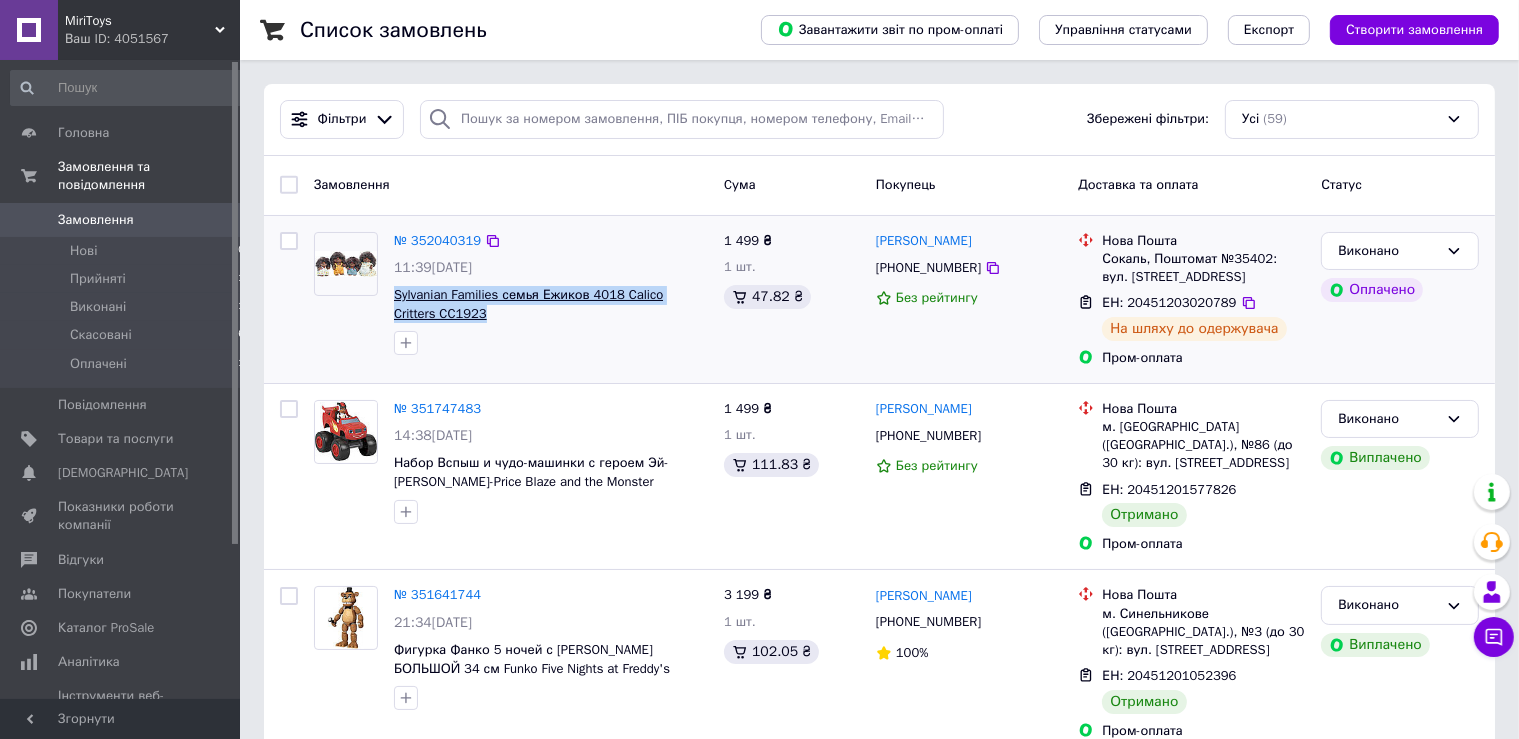 drag, startPoint x: 445, startPoint y: 316, endPoint x: 394, endPoint y: 299, distance: 53.75872 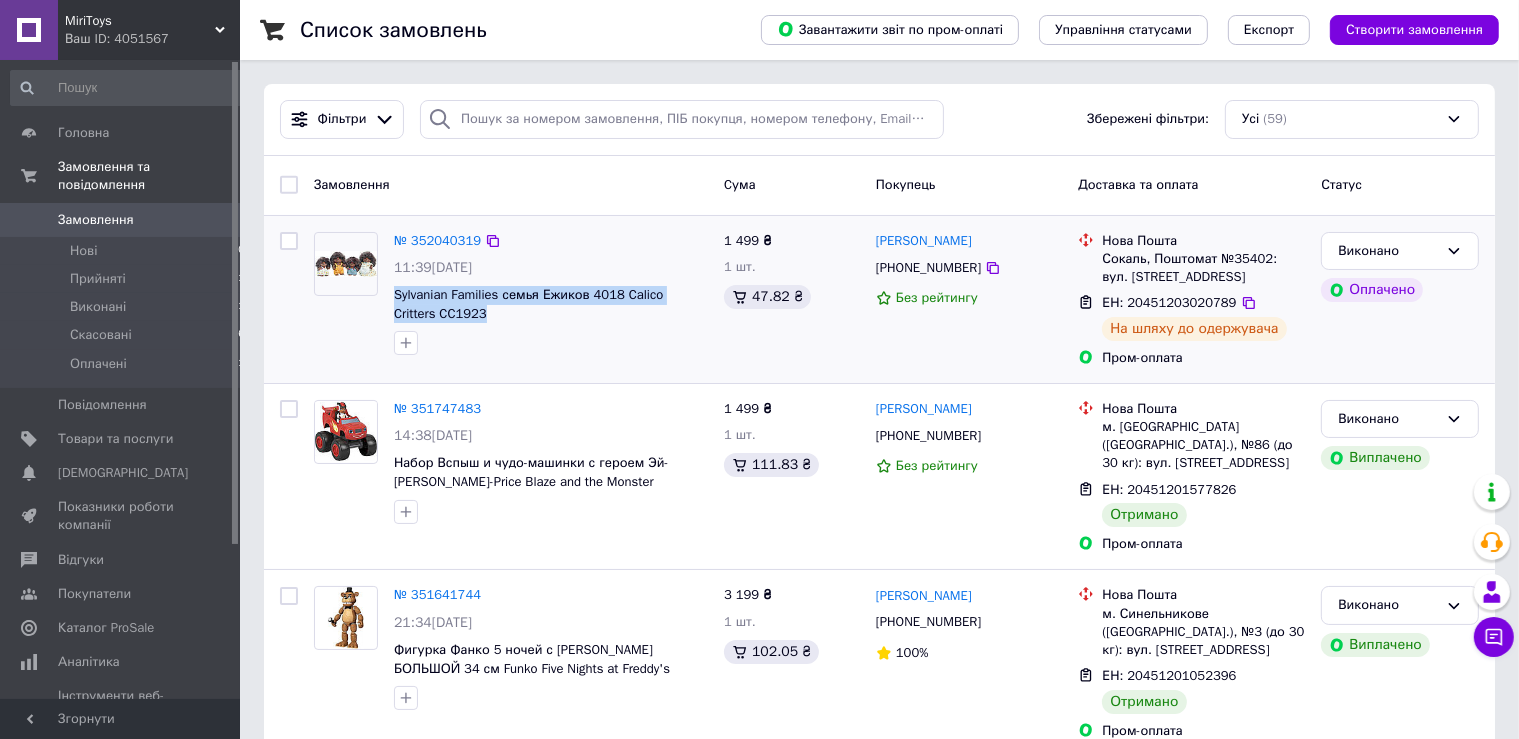 copy on "Sylvanian Families семья Ежиков 4018 Calico Critters CC1923" 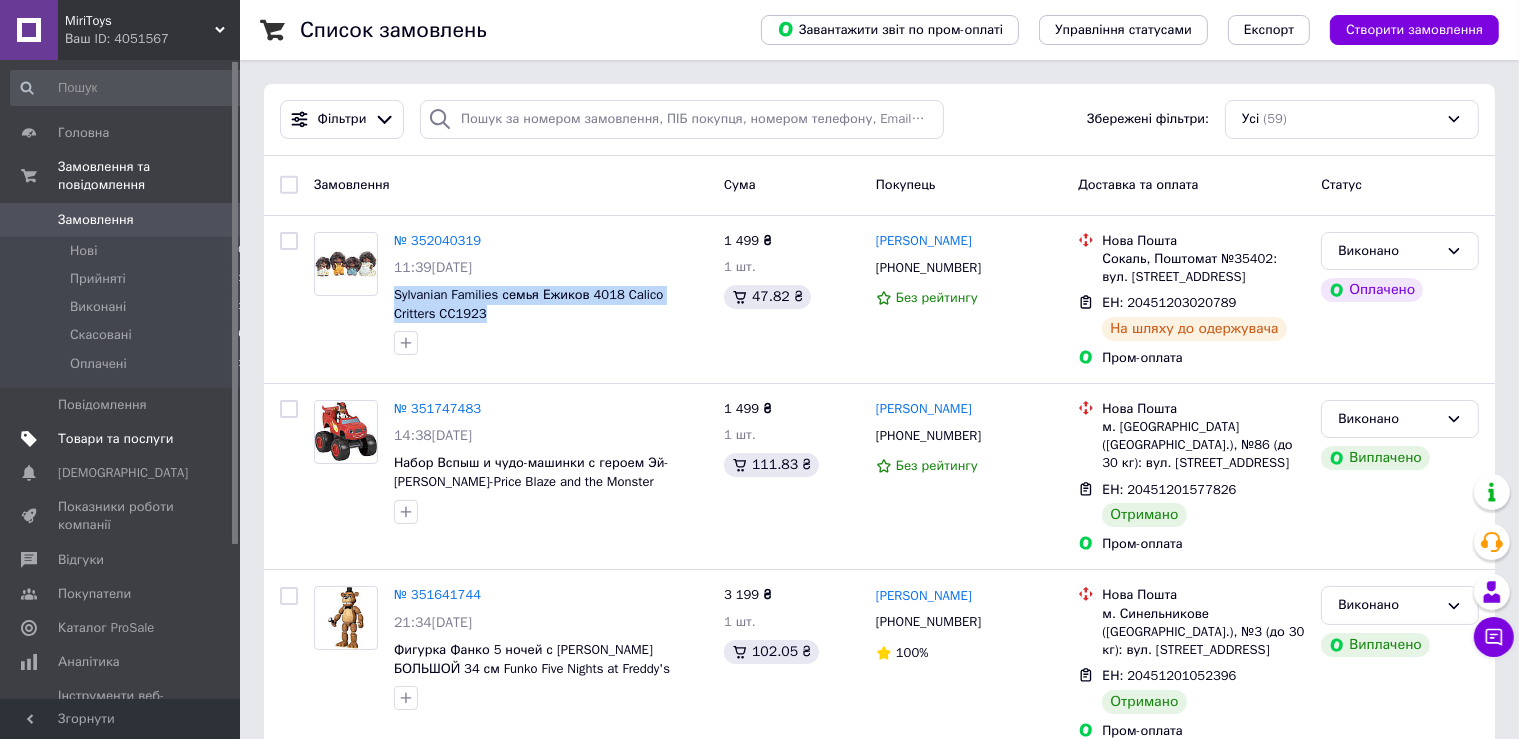 click on "Товари та послуги" at bounding box center (115, 439) 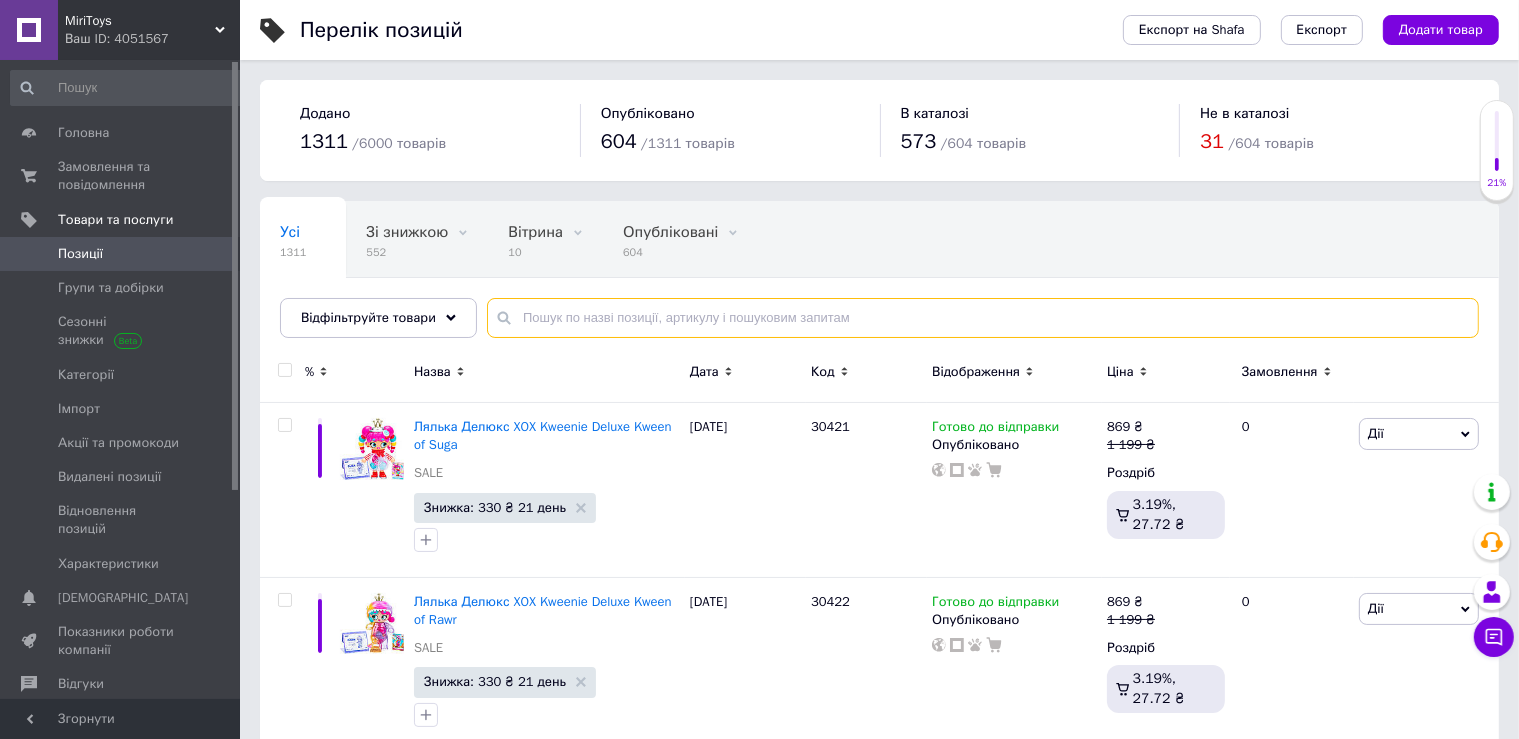 click at bounding box center [983, 318] 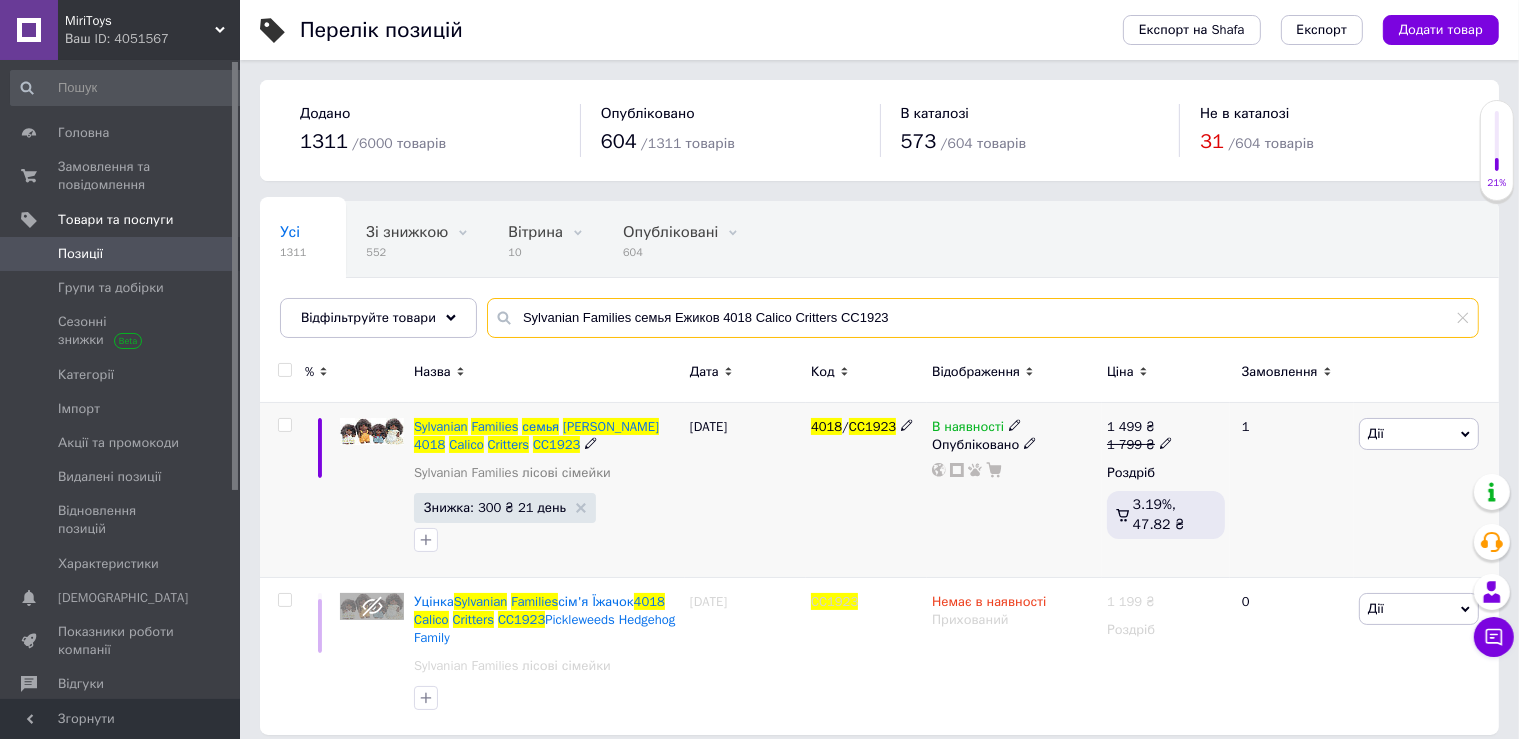 type on "Sylvanian Families семья Ежиков 4018 Calico Critters CC1923" 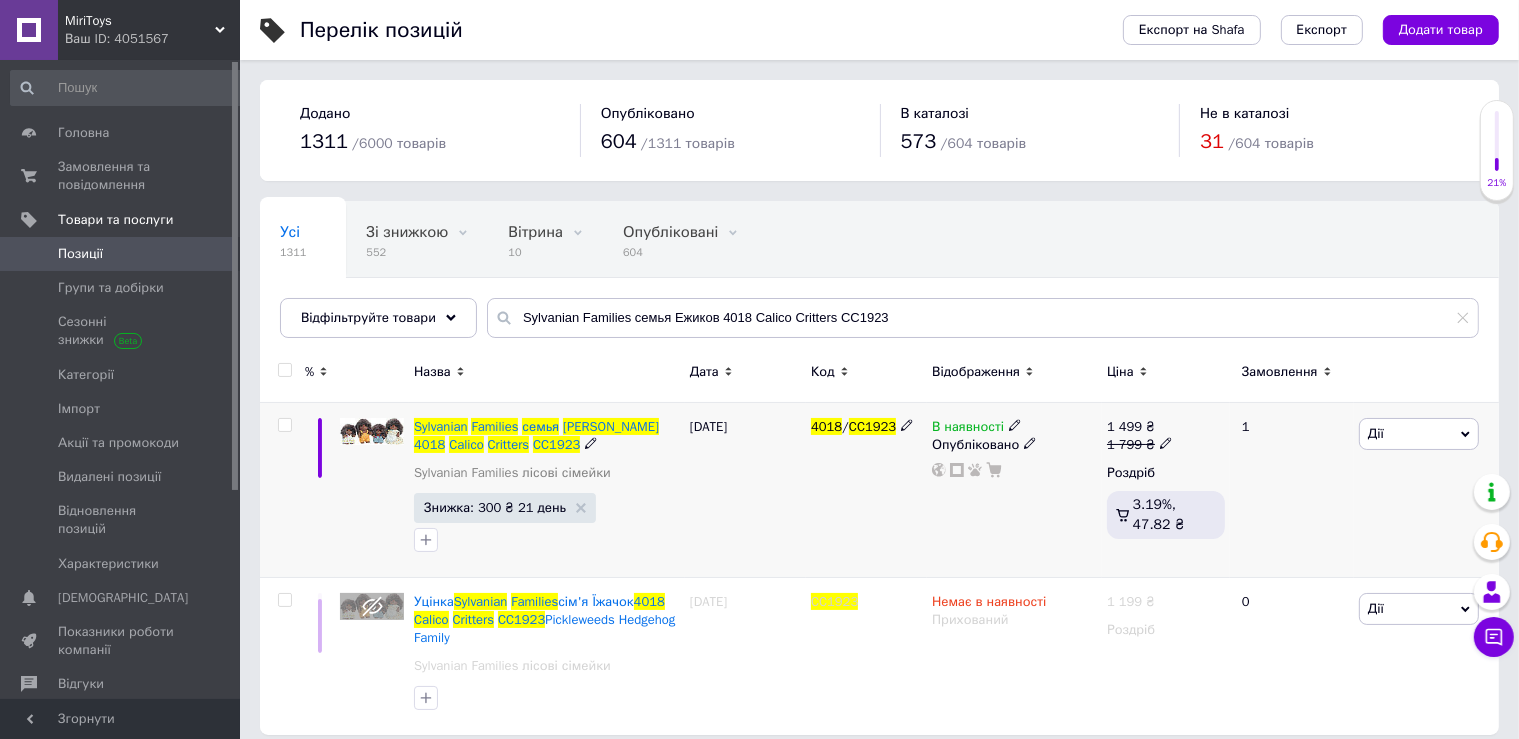 click 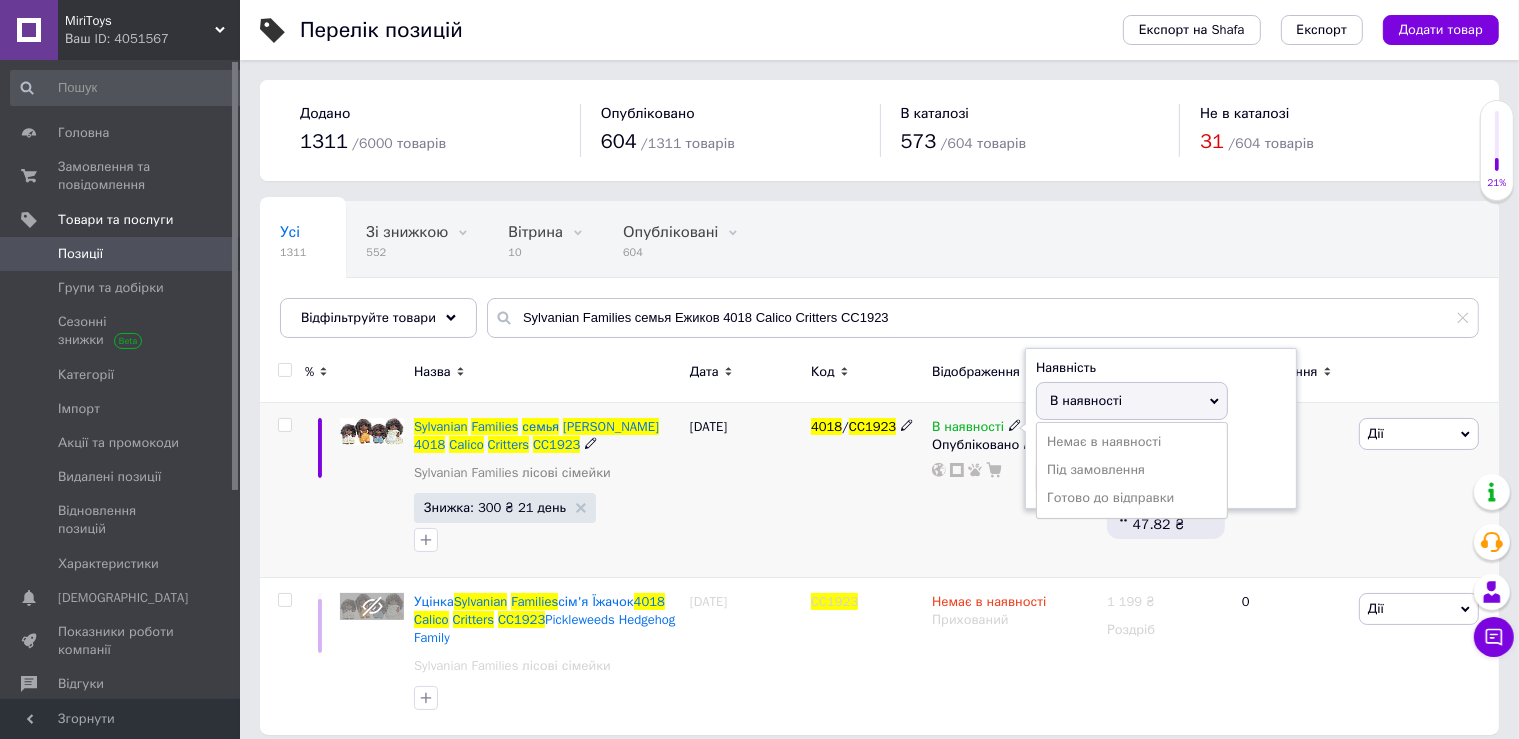 drag, startPoint x: 1084, startPoint y: 442, endPoint x: 1004, endPoint y: 462, distance: 82.46211 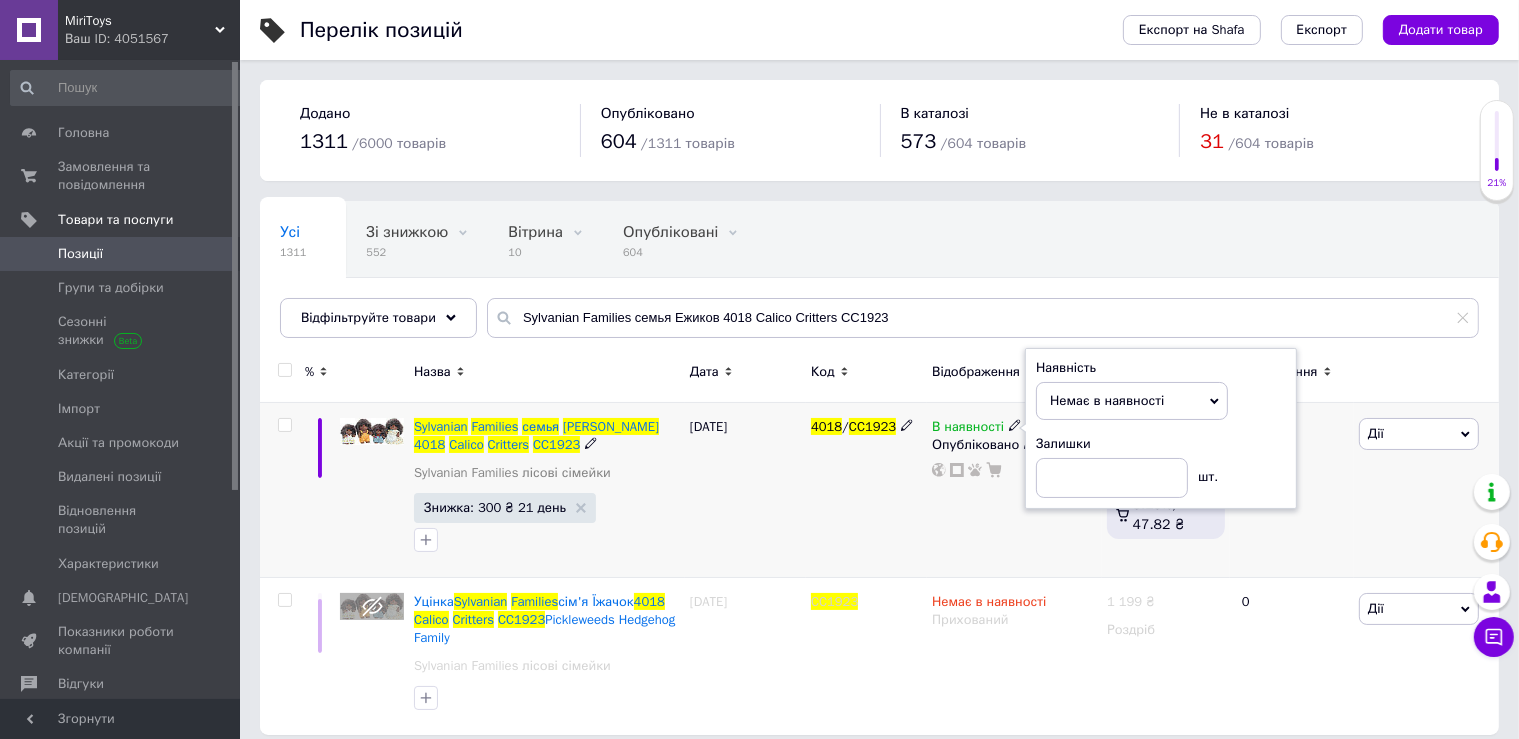 click on "4018 /  CC1923" at bounding box center (866, 490) 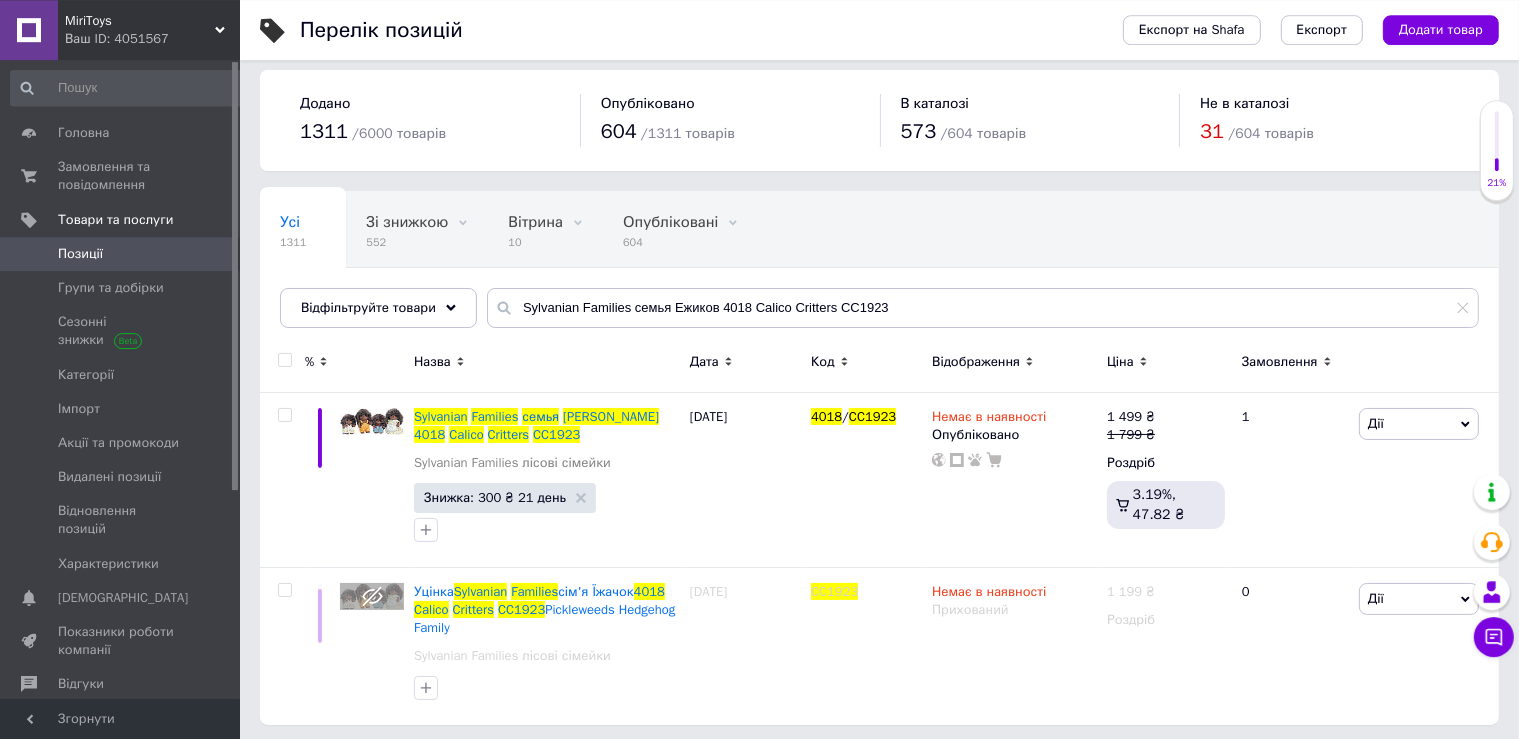 scroll, scrollTop: 14, scrollLeft: 0, axis: vertical 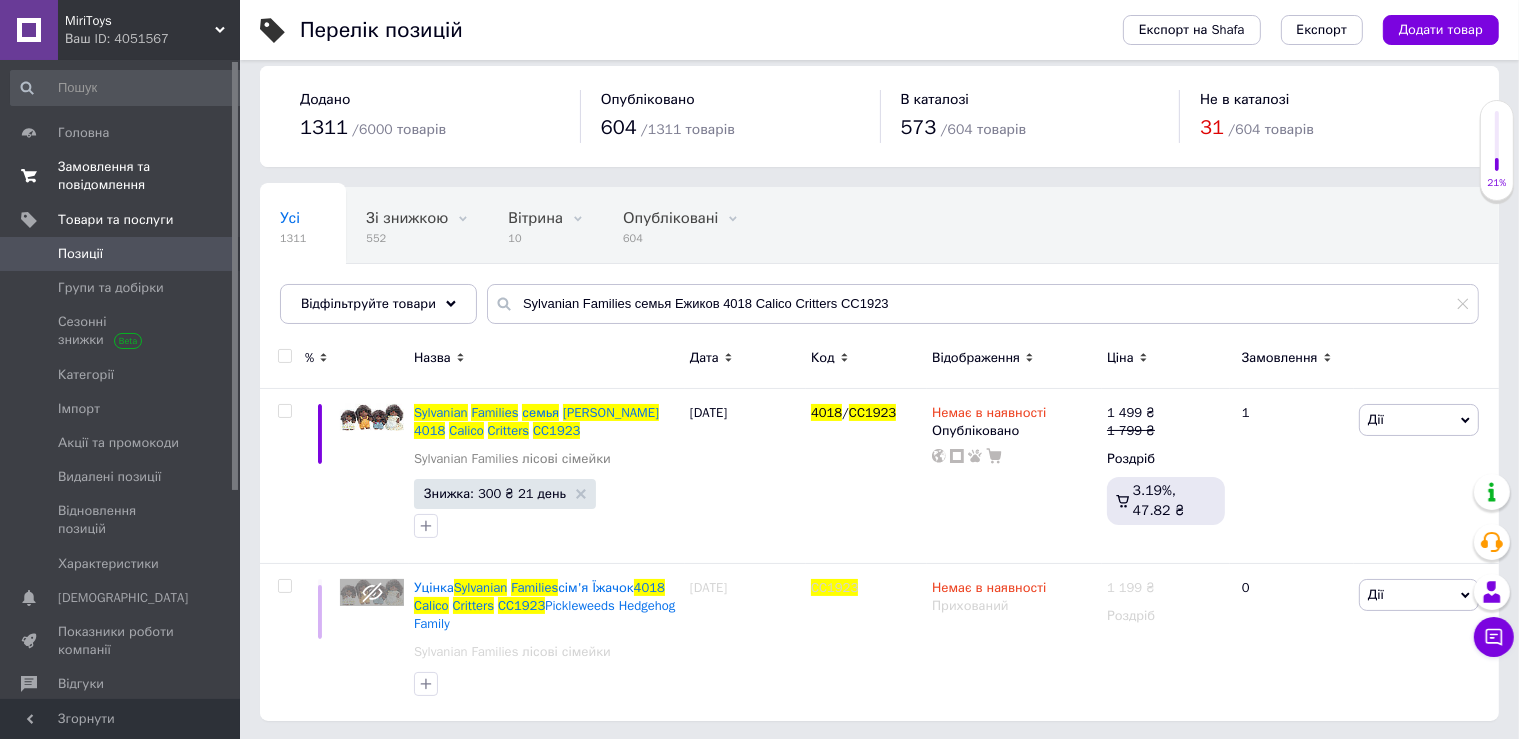 click on "Замовлення та повідомлення" at bounding box center (121, 176) 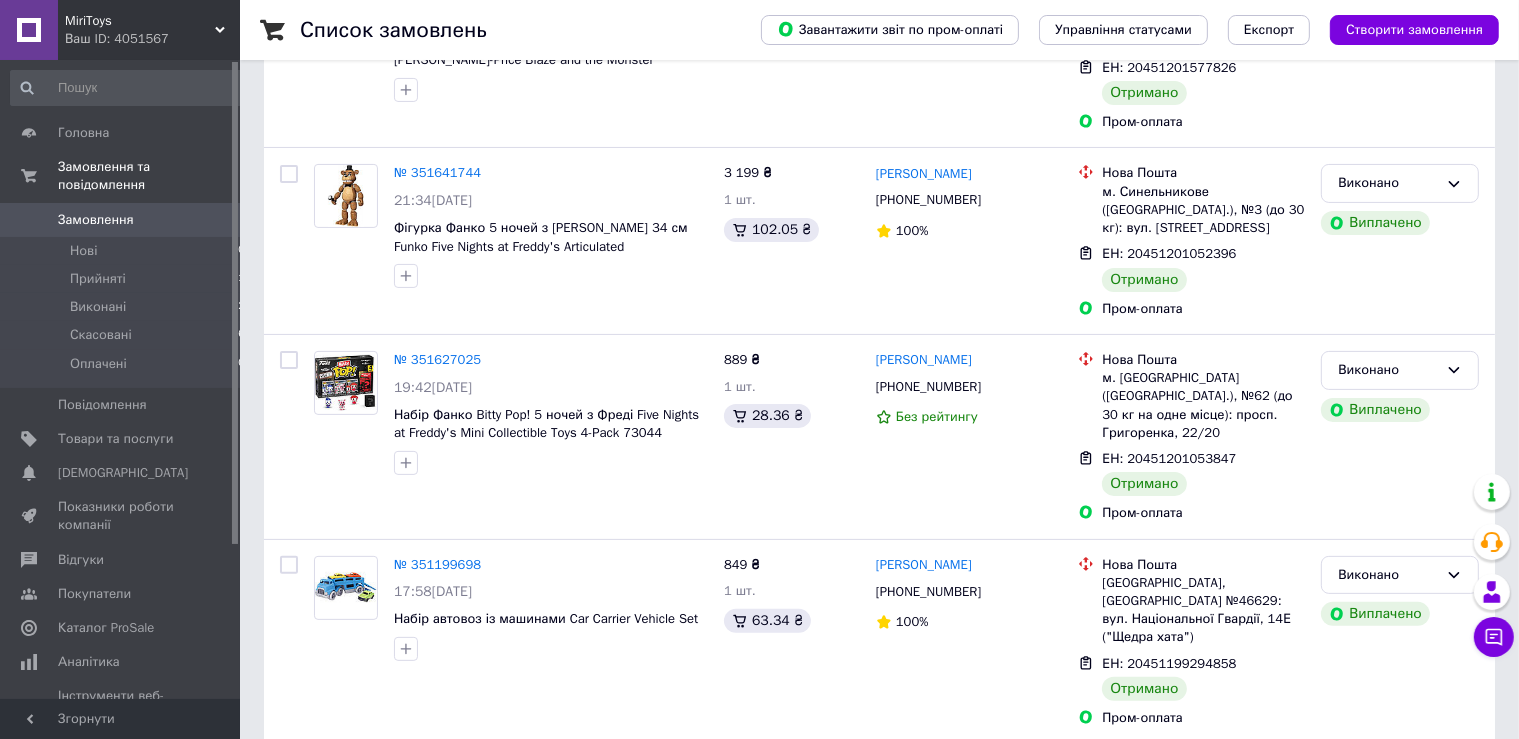scroll, scrollTop: 633, scrollLeft: 0, axis: vertical 